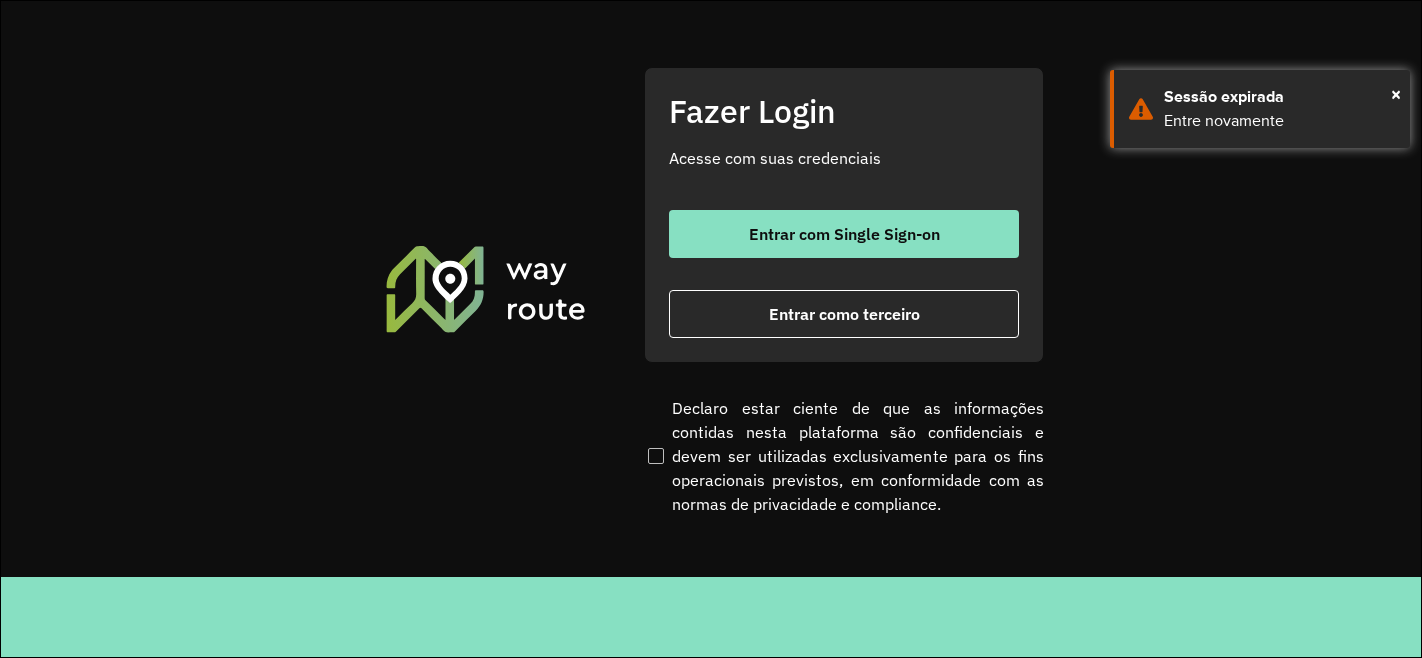 scroll, scrollTop: 0, scrollLeft: 0, axis: both 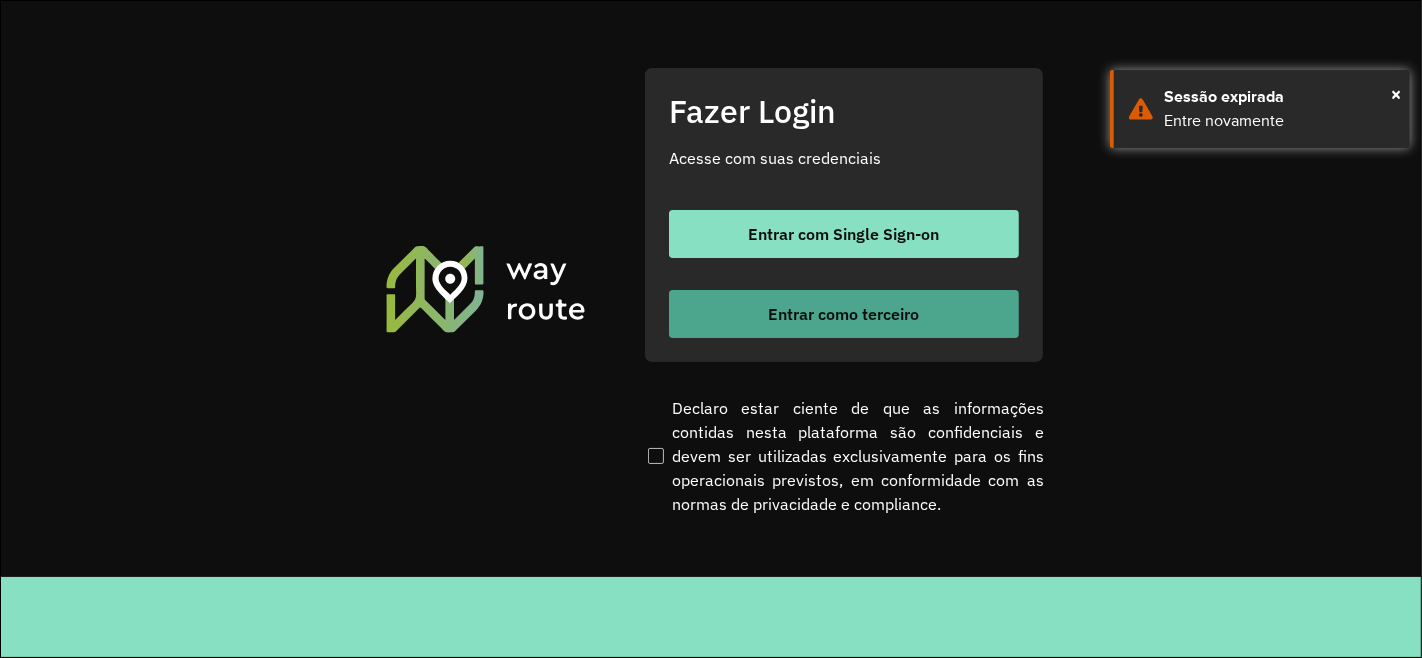 click on "Entrar como terceiro" at bounding box center [844, 314] 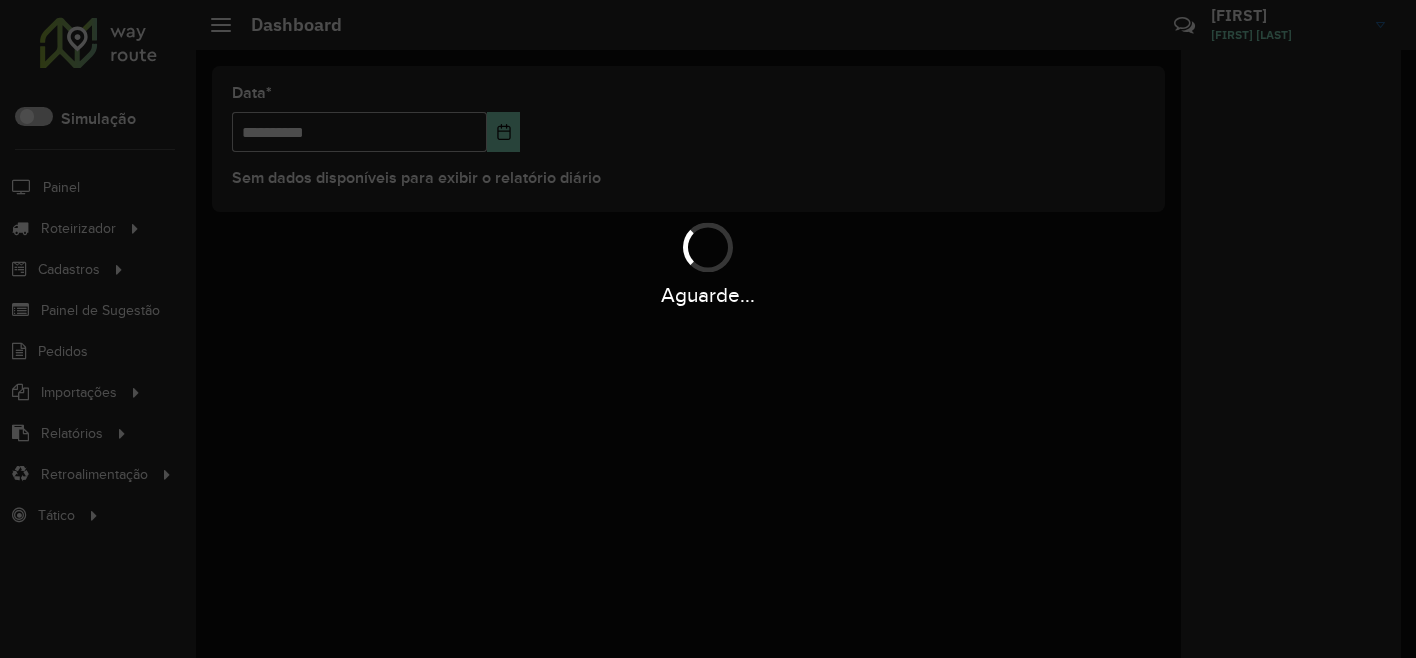 scroll, scrollTop: 0, scrollLeft: 0, axis: both 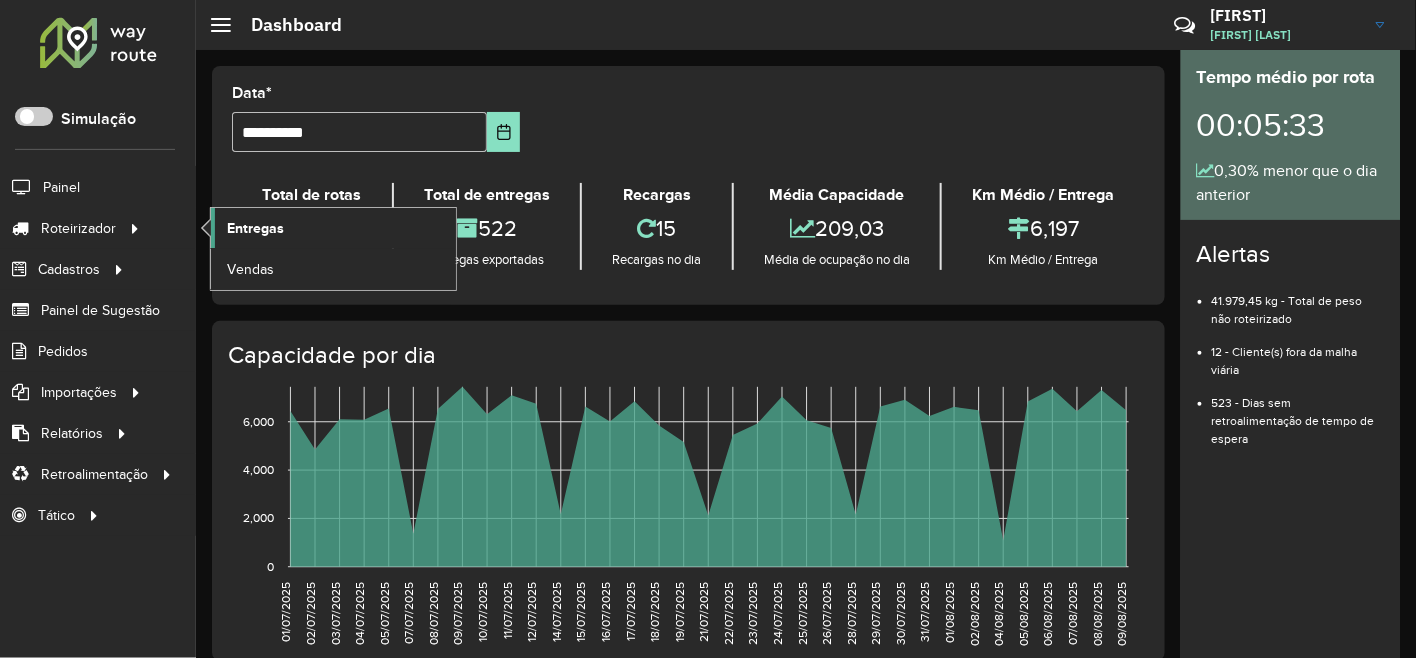 click on "Entregas" 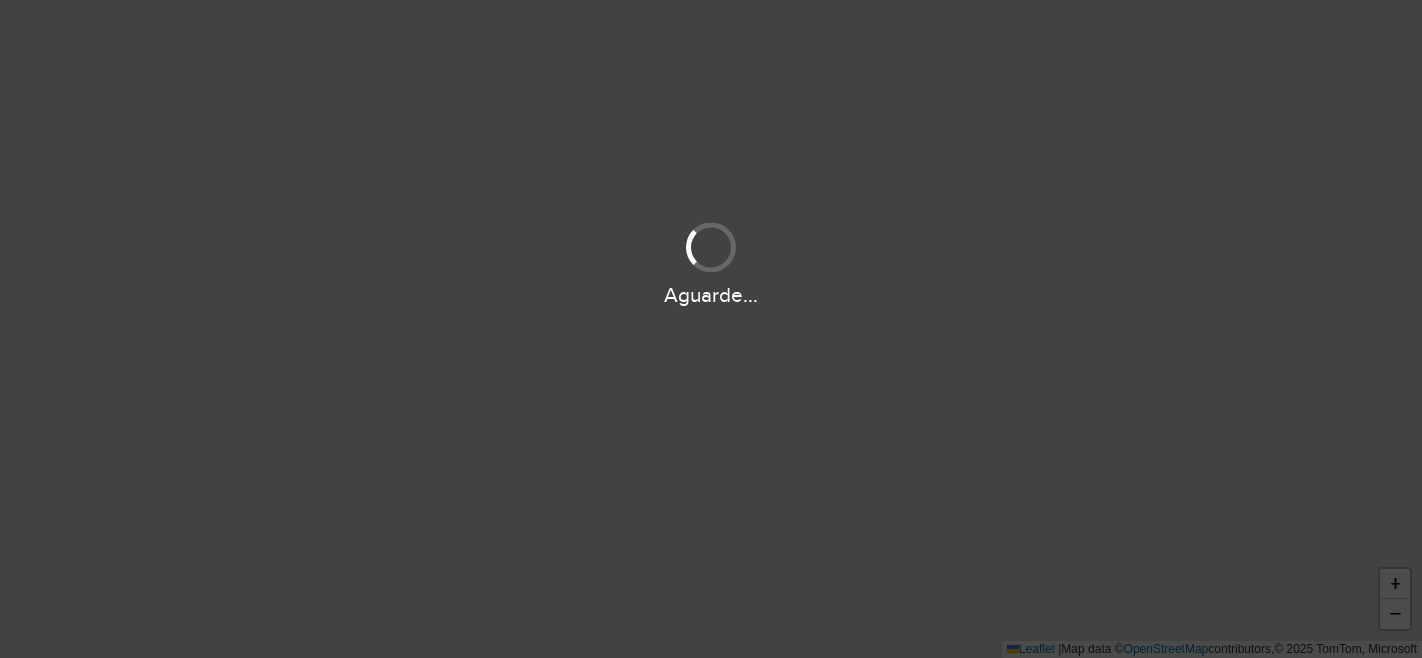 scroll, scrollTop: 0, scrollLeft: 0, axis: both 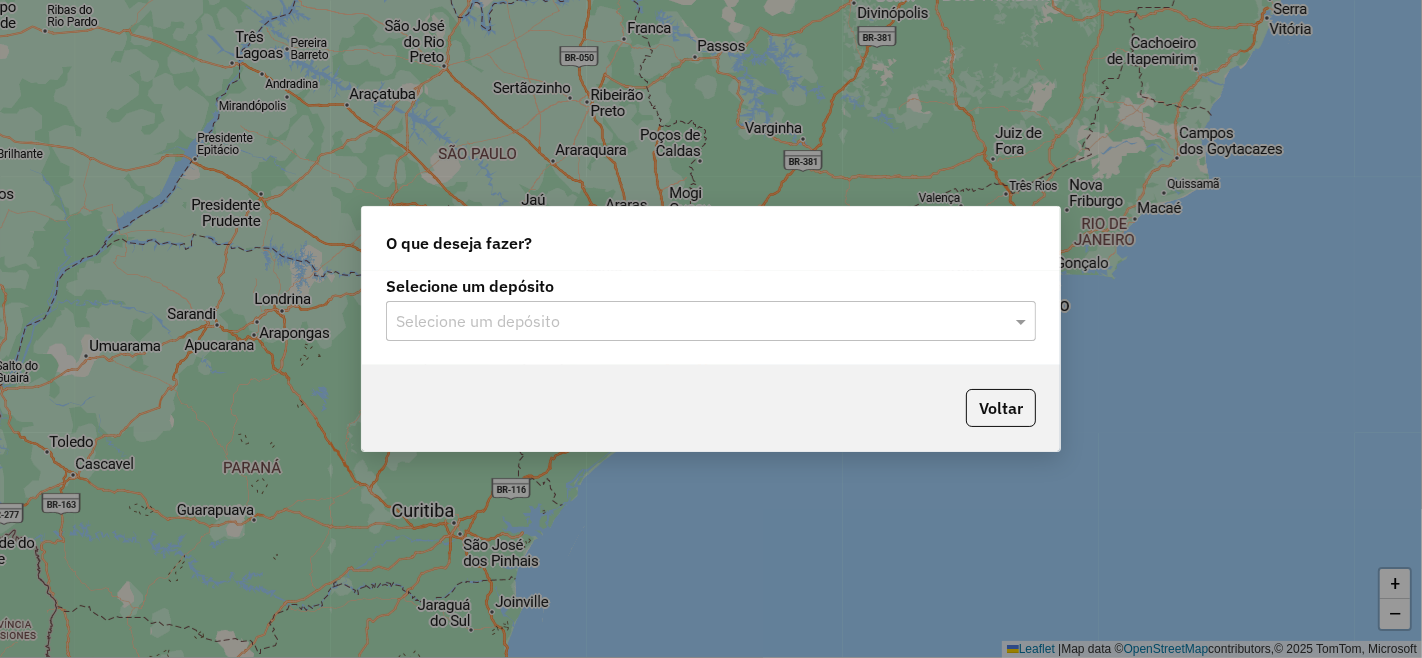 click on "Selecione um depósito" 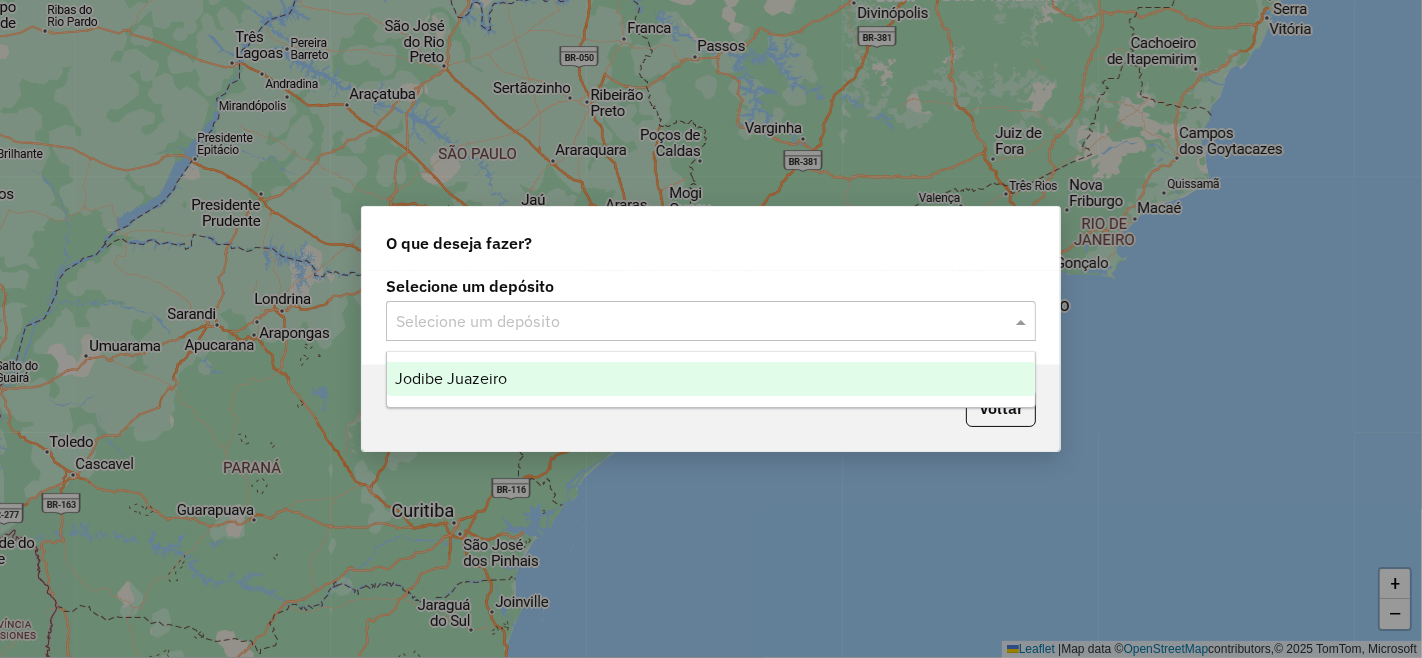 click 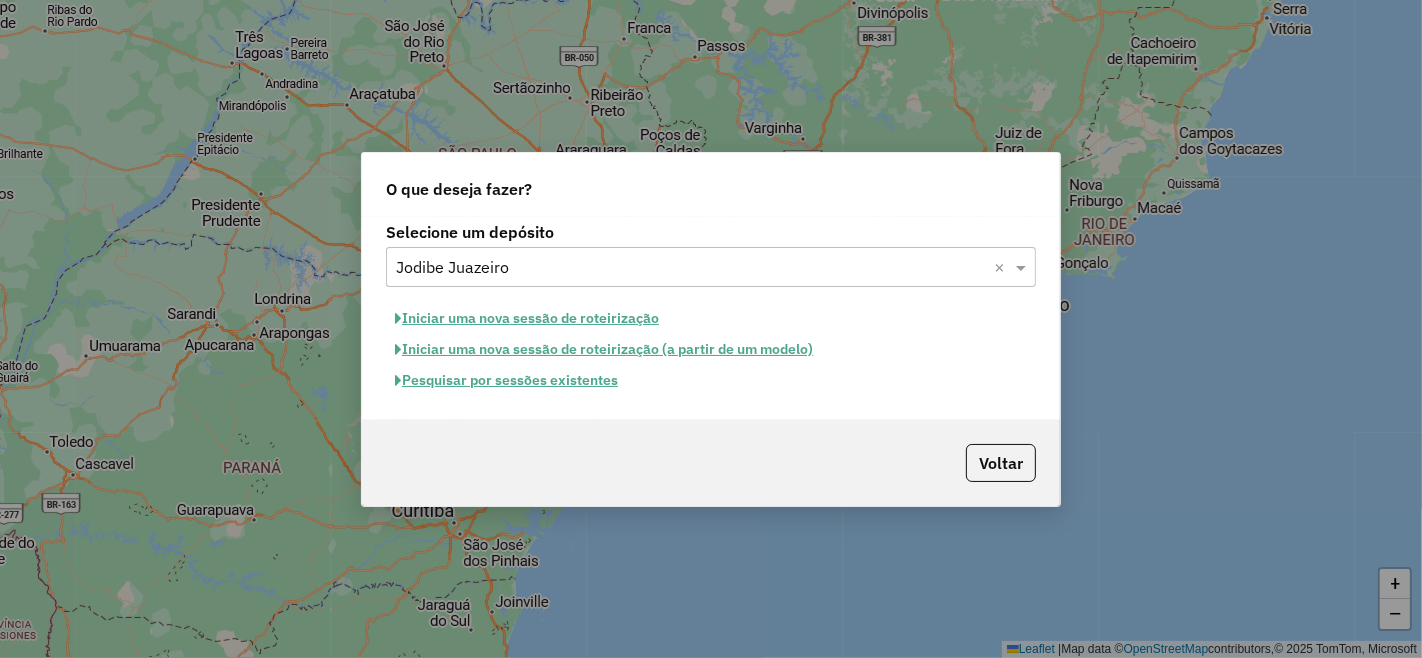 click on "Pesquisar por sessões existentes" 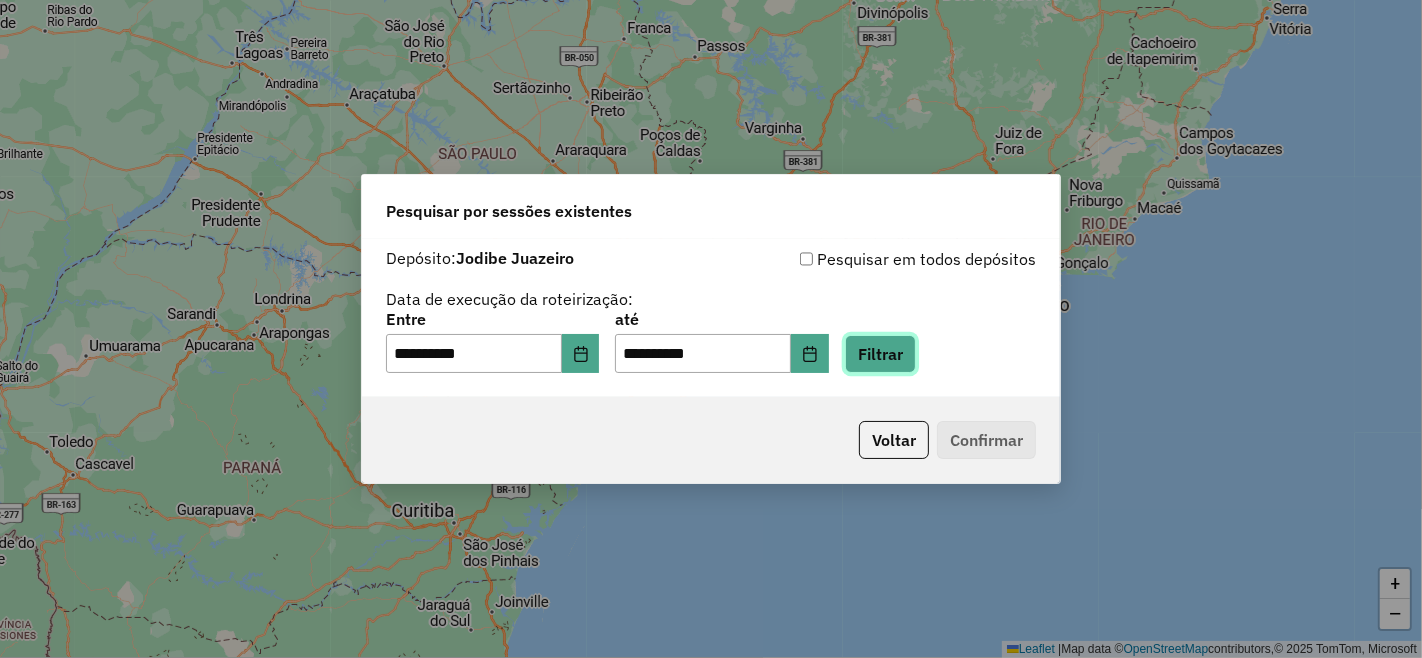click on "Filtrar" 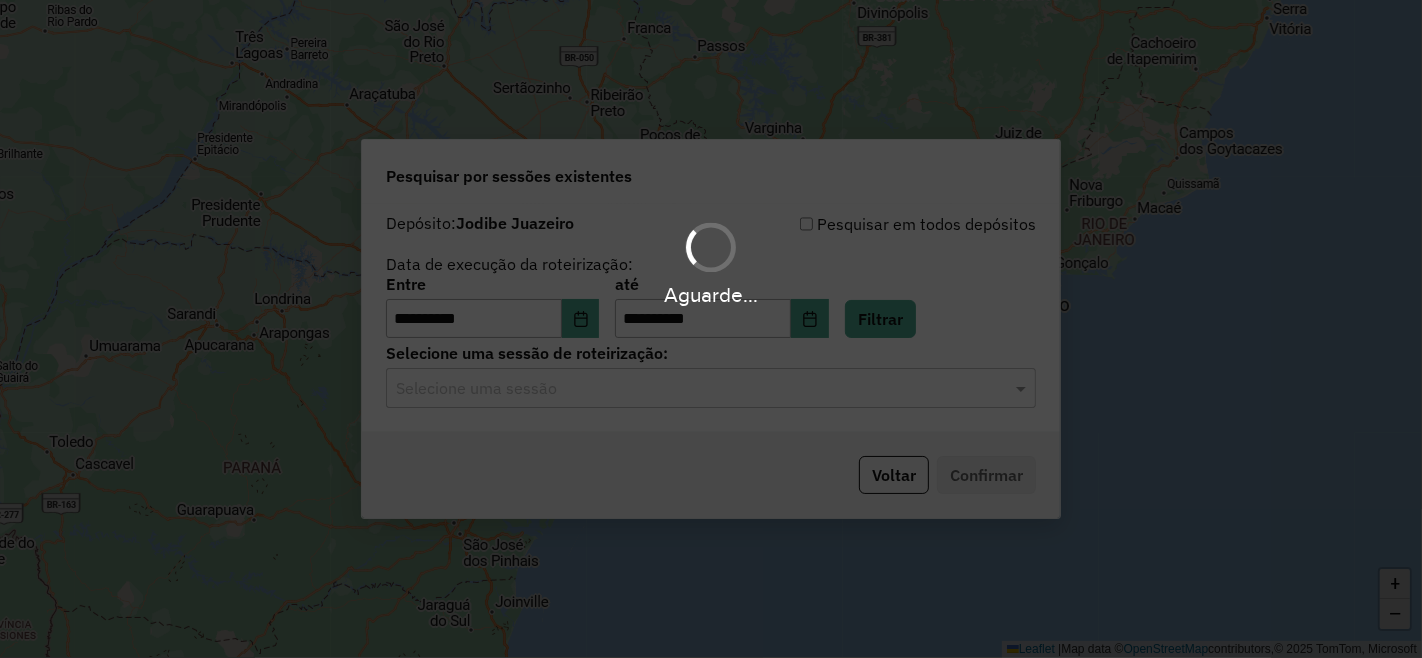 click on "**********" at bounding box center [711, 329] 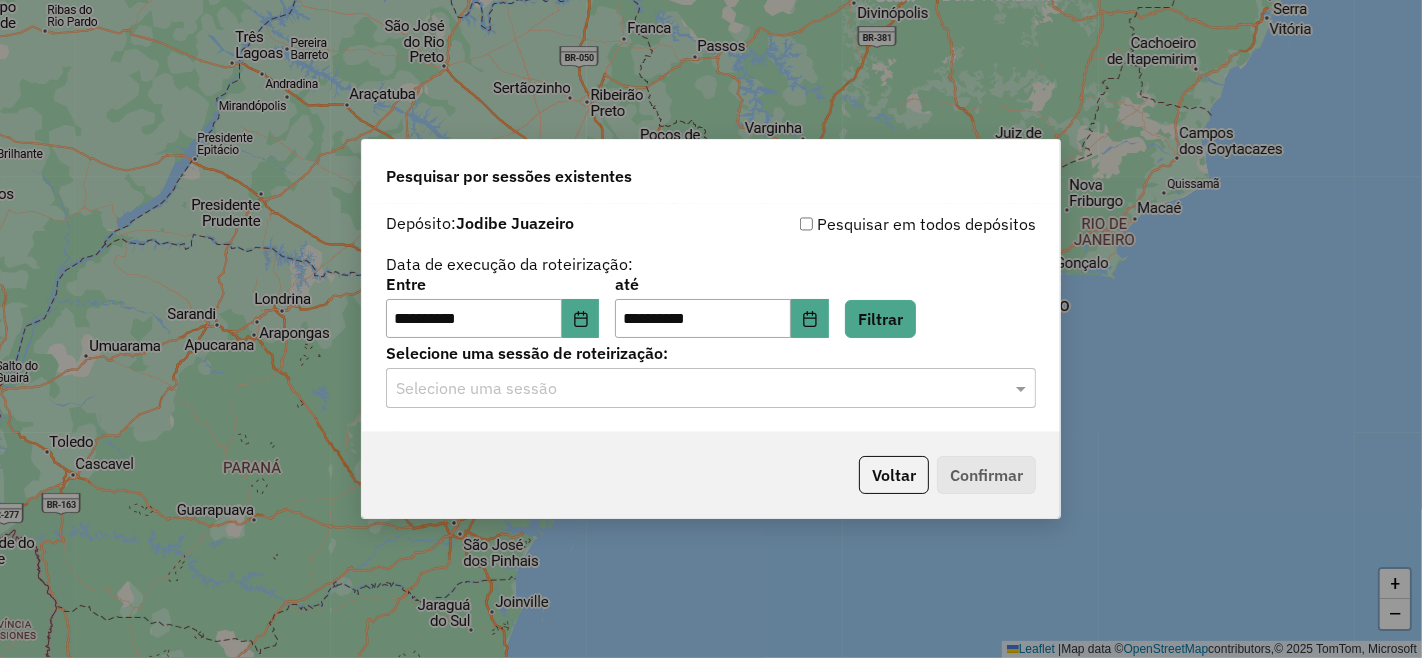 click 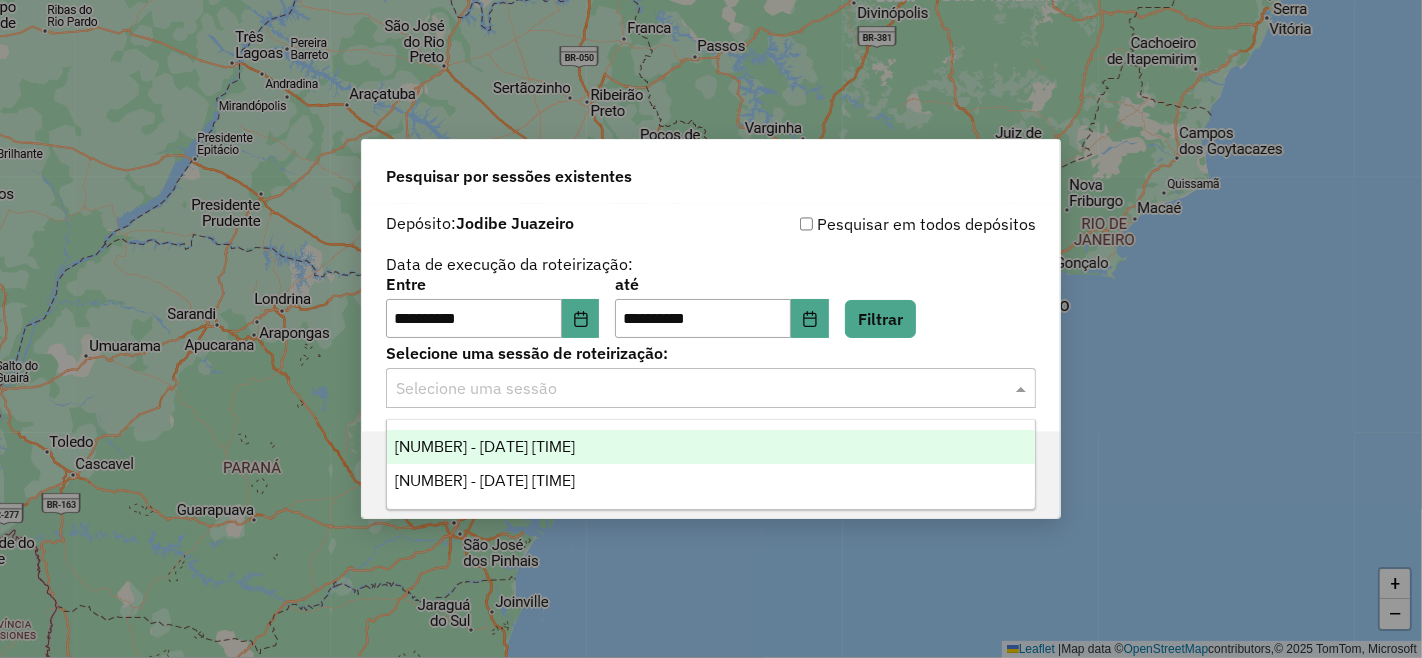 click on "977369 - 09/08/2025 18:48" at bounding box center [711, 447] 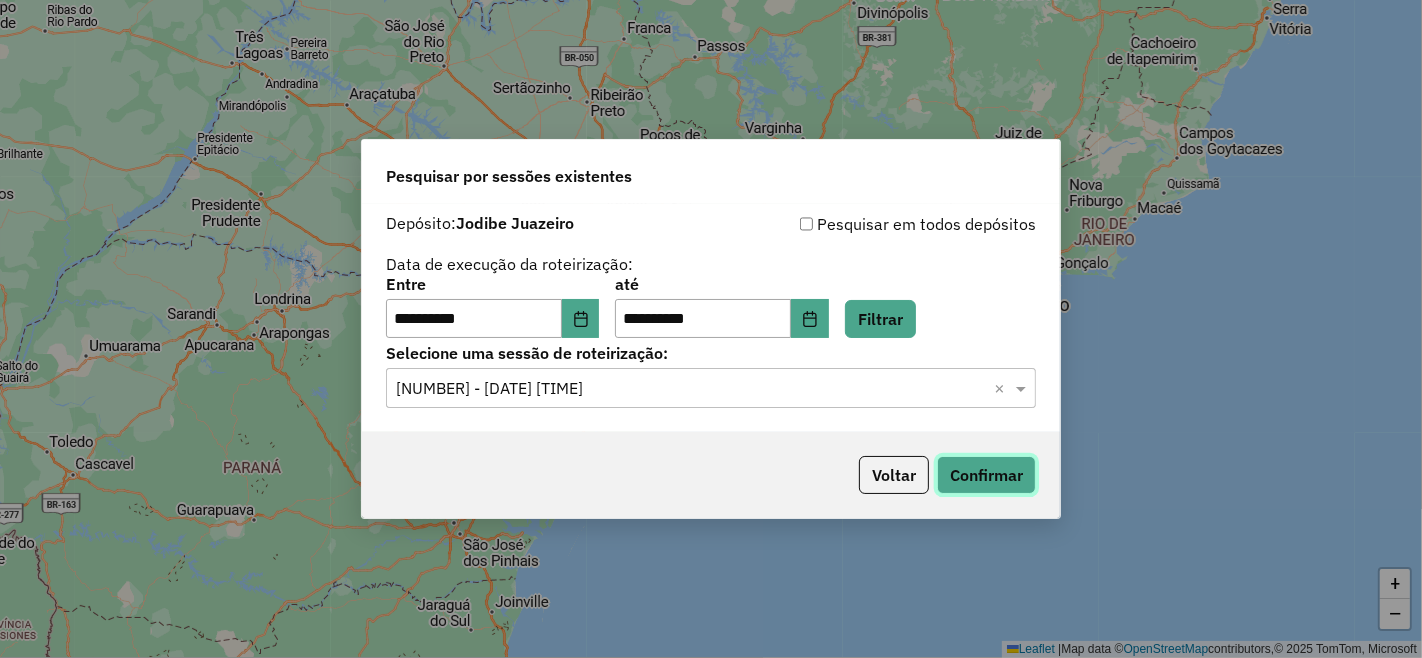 click on "Confirmar" 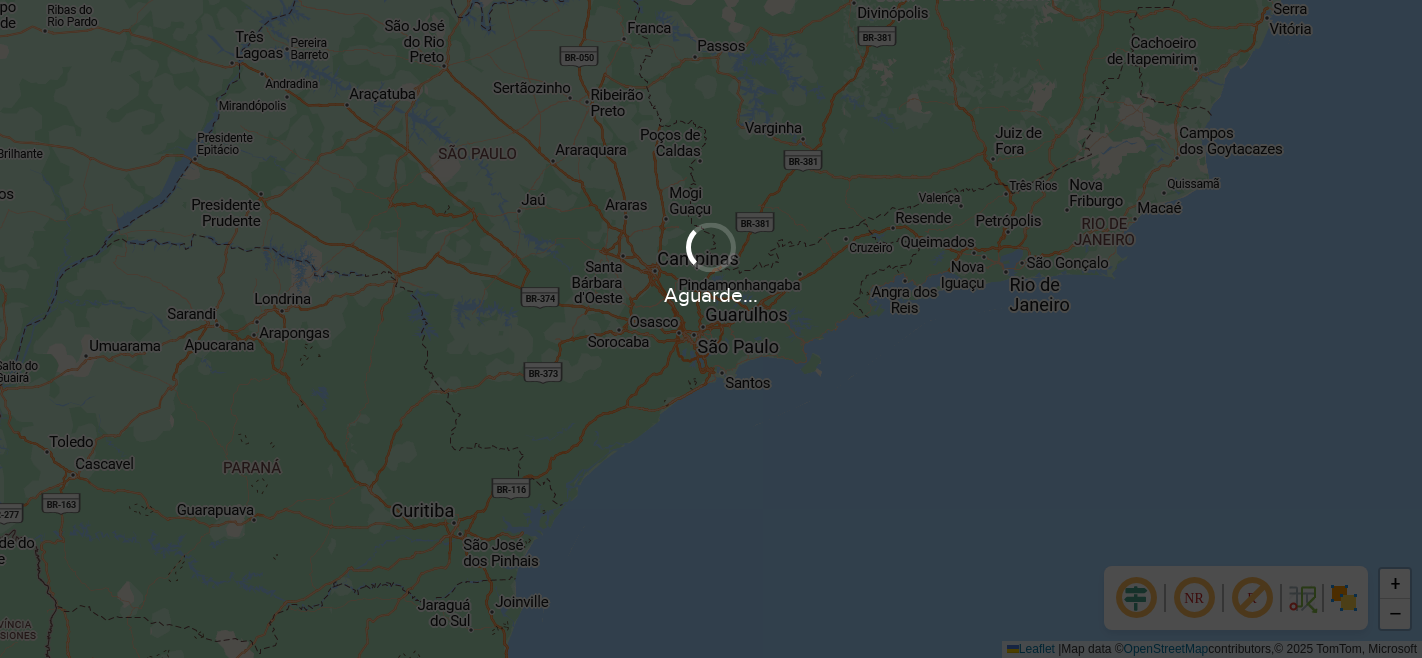 scroll, scrollTop: 0, scrollLeft: 0, axis: both 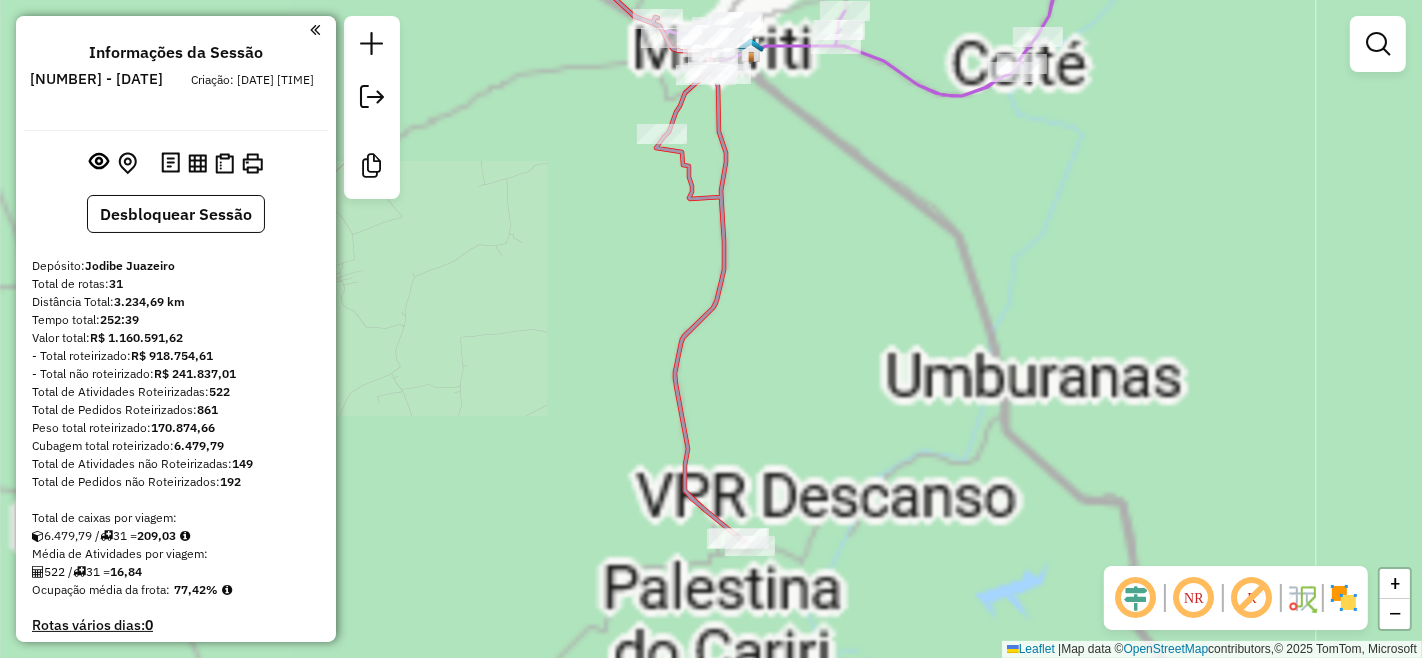 drag, startPoint x: 982, startPoint y: 326, endPoint x: 1026, endPoint y: 243, distance: 93.941475 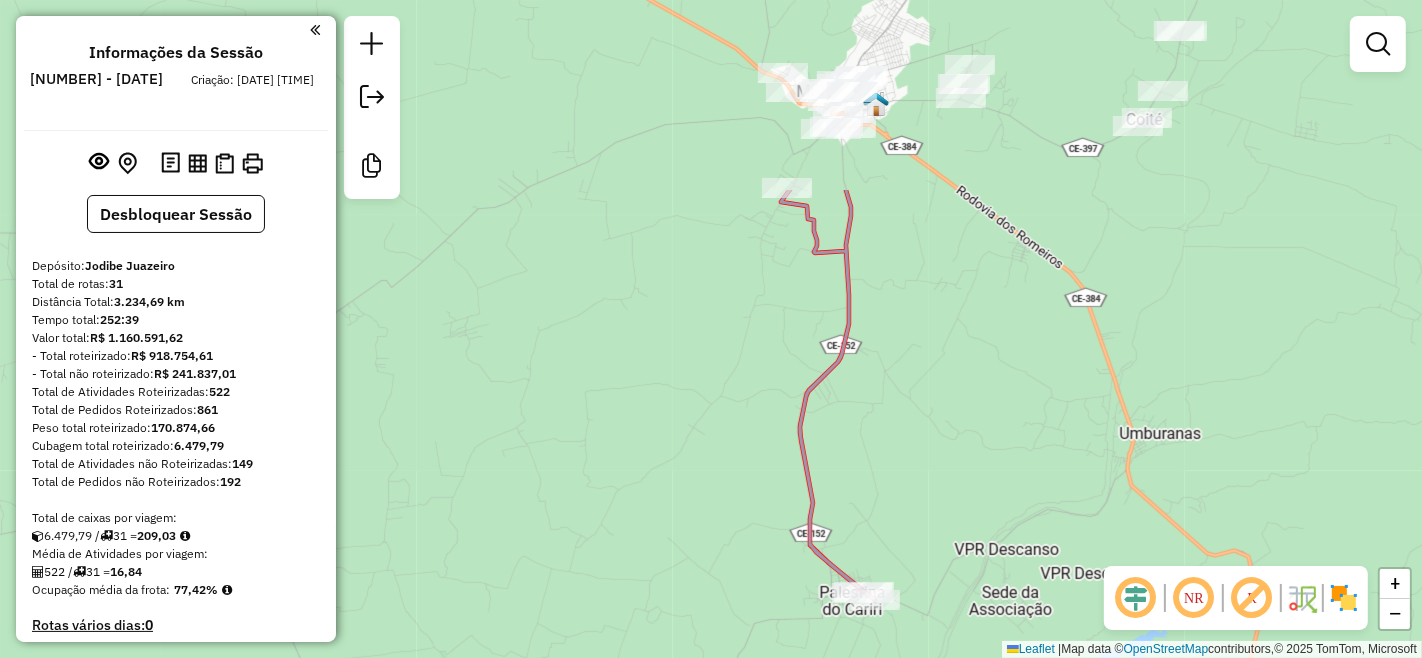 drag, startPoint x: 922, startPoint y: 155, endPoint x: 886, endPoint y: 410, distance: 257.52863 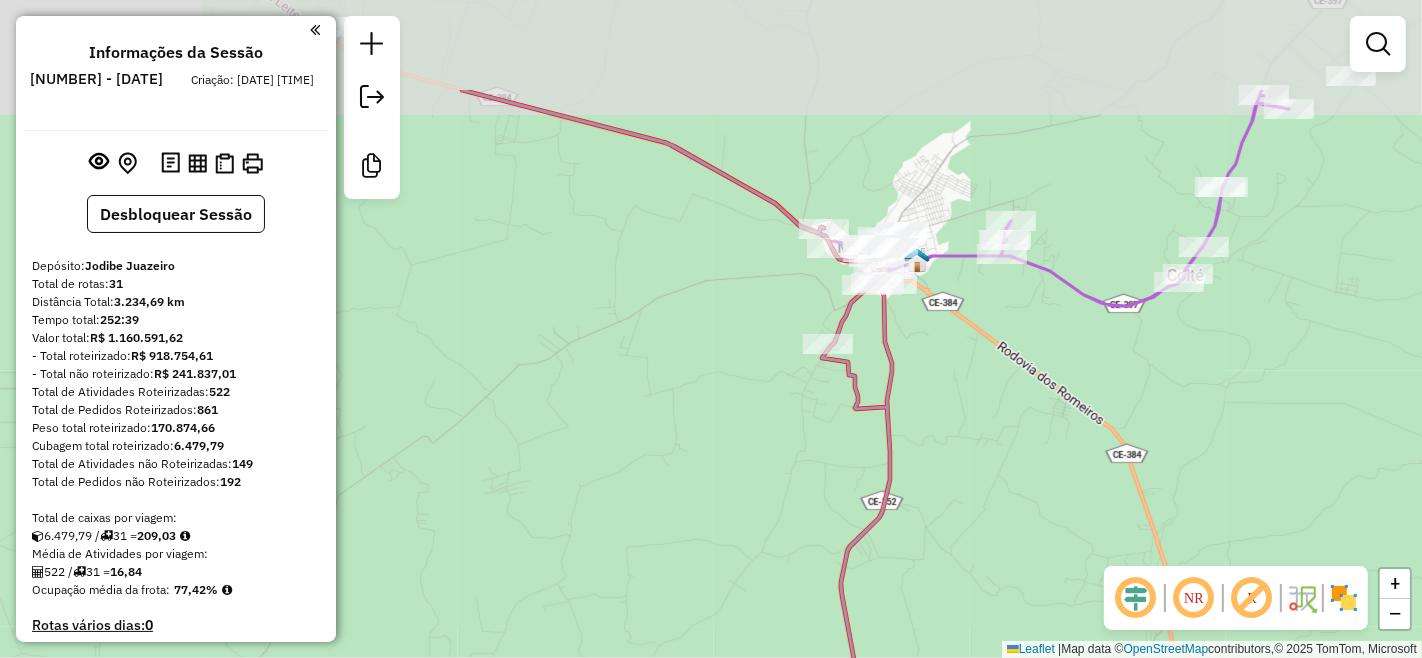 drag, startPoint x: 945, startPoint y: 264, endPoint x: 1015, endPoint y: 473, distance: 220.41098 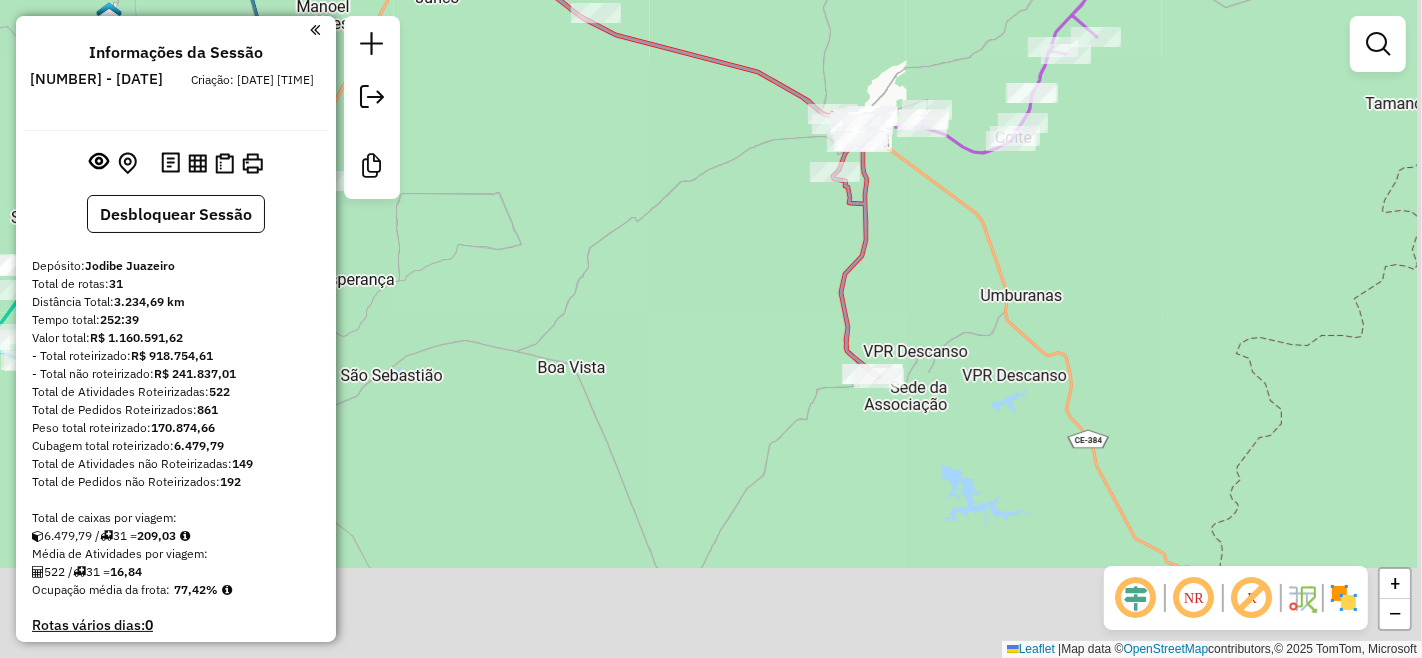 drag, startPoint x: 1096, startPoint y: 394, endPoint x: 991, endPoint y: 228, distance: 196.42047 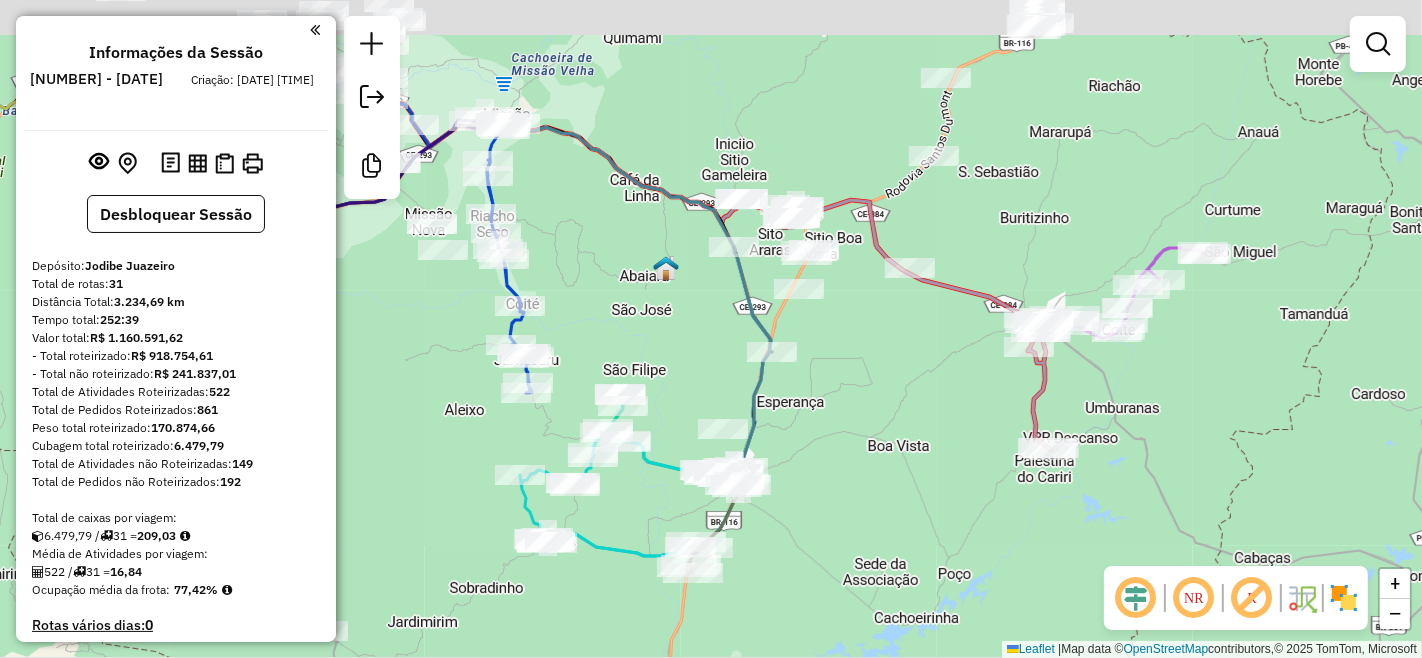 drag, startPoint x: 782, startPoint y: 226, endPoint x: 970, endPoint y: 458, distance: 298.6101 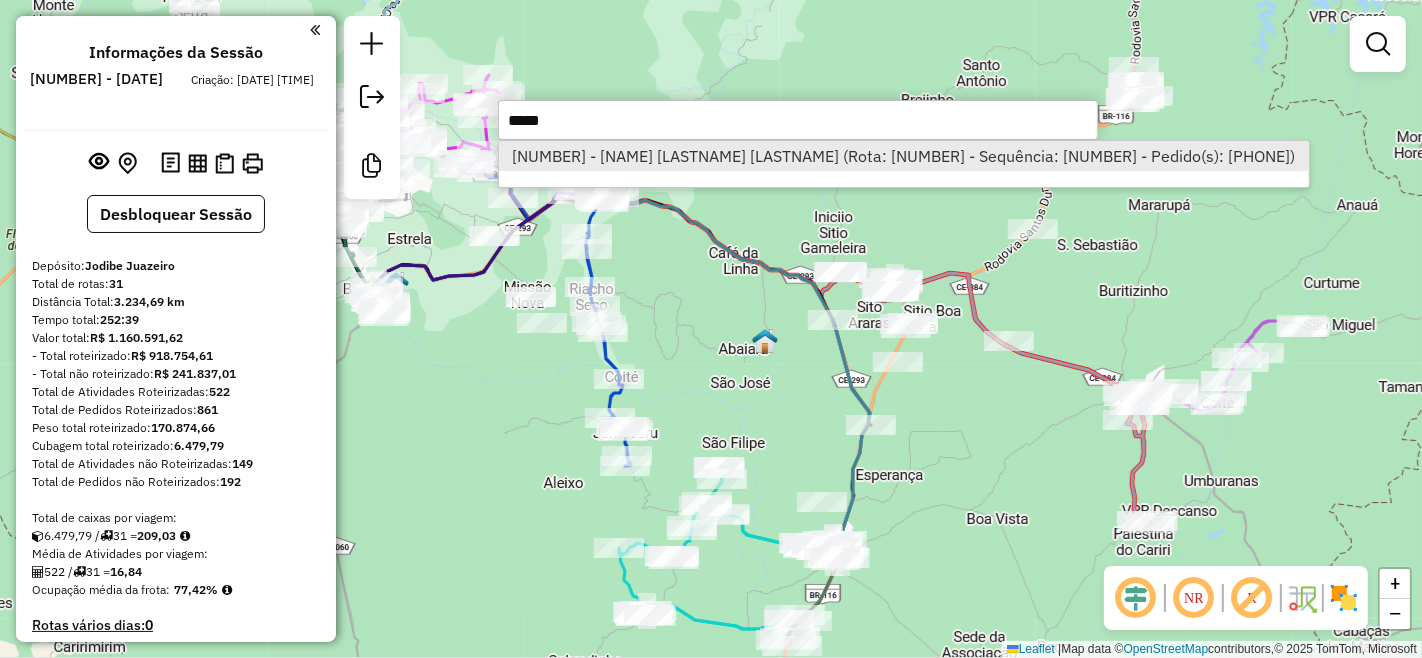type on "*****" 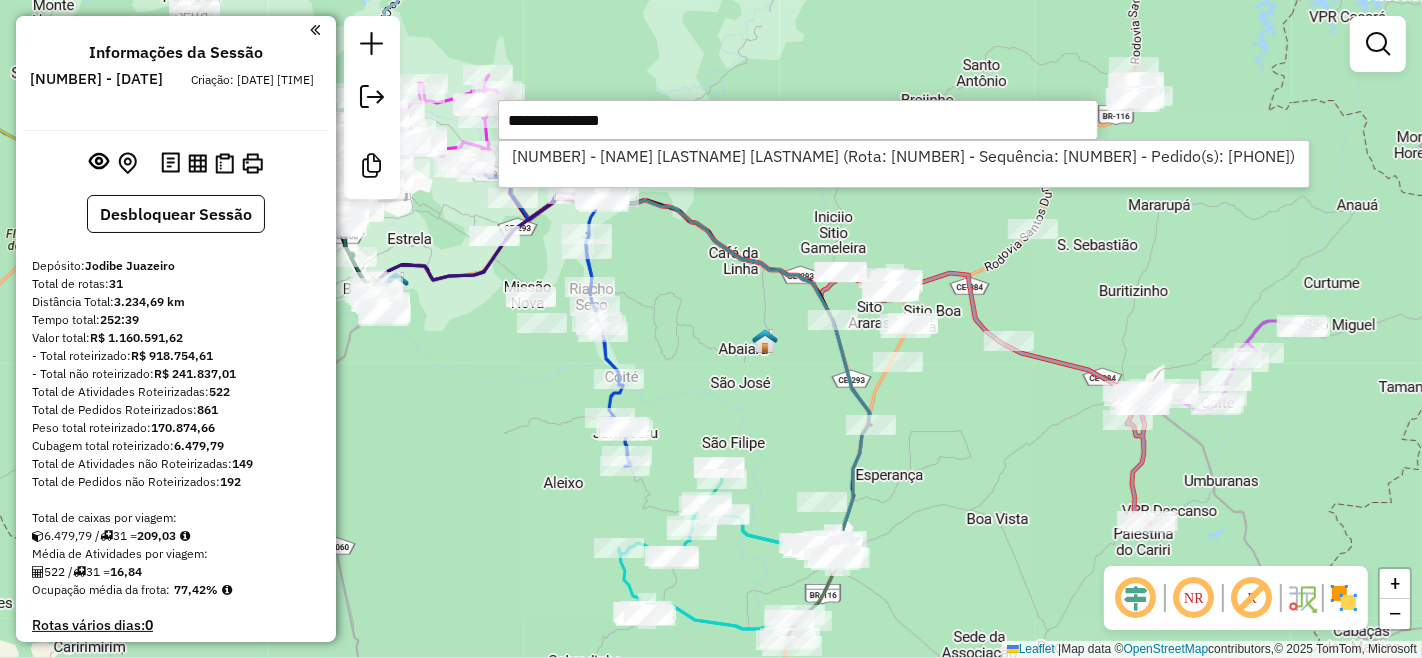 select on "**********" 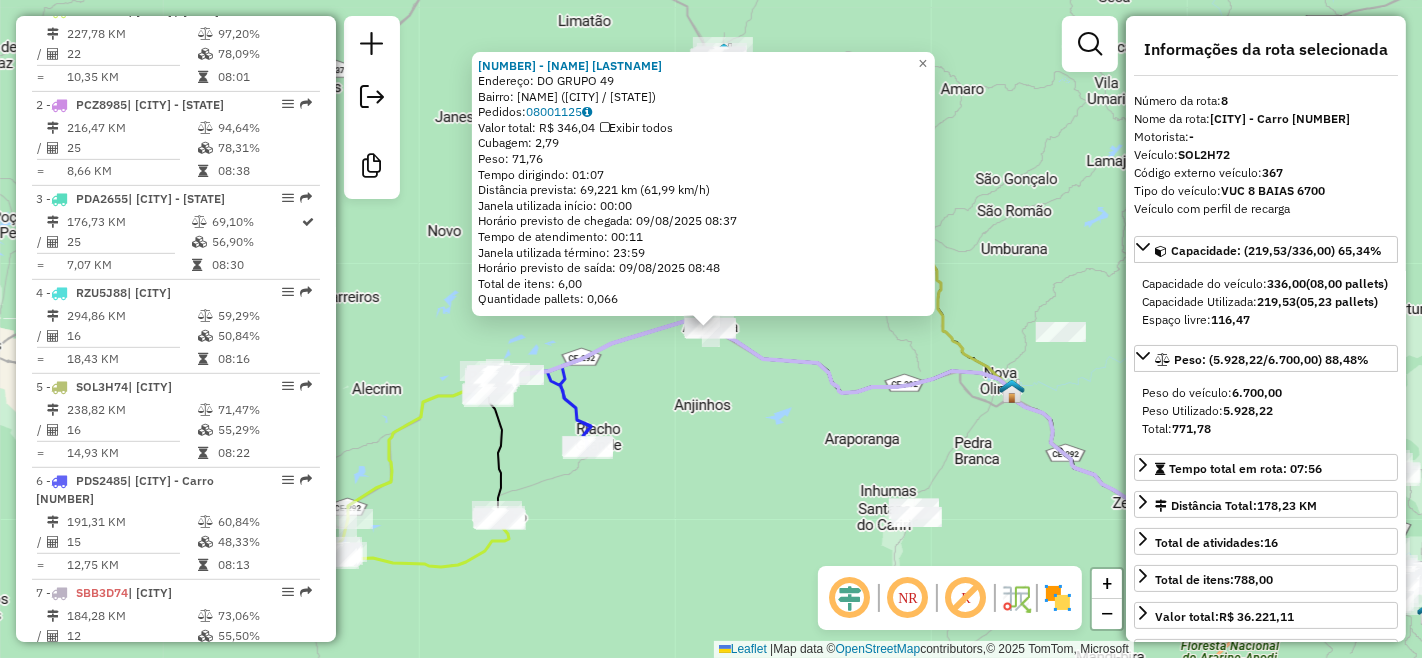 scroll, scrollTop: 1463, scrollLeft: 0, axis: vertical 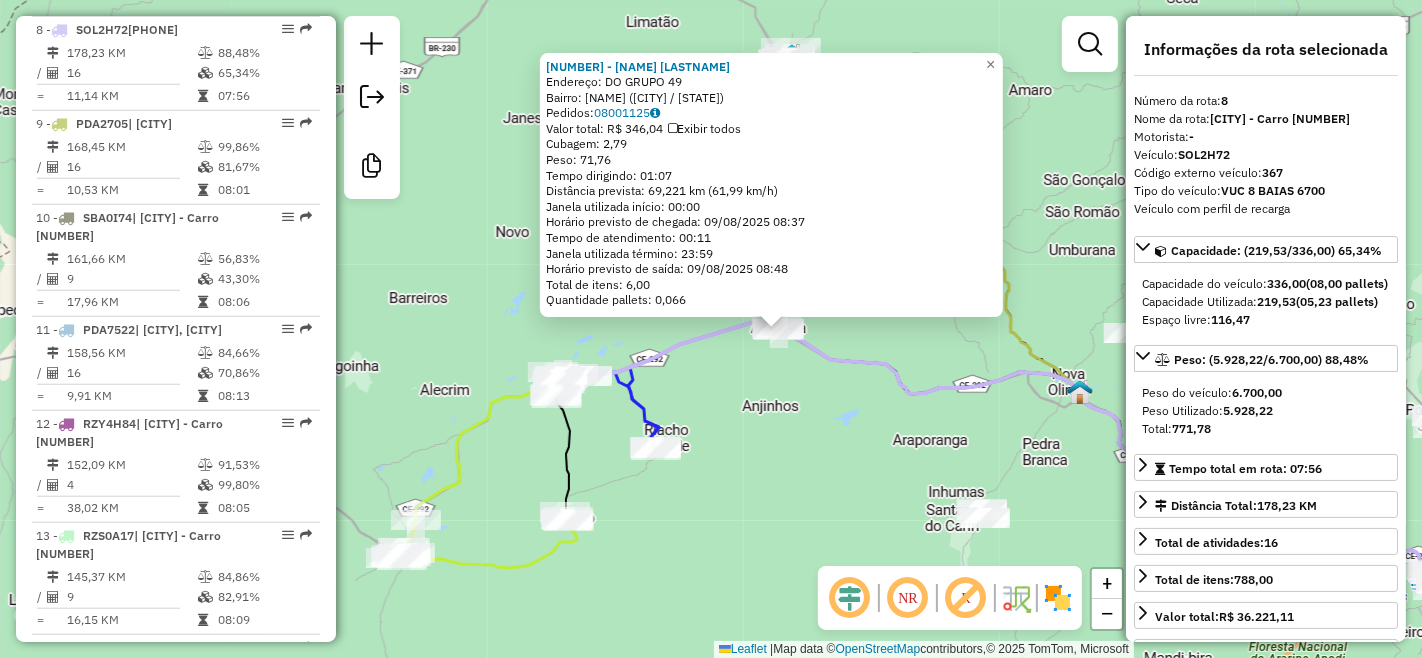 drag, startPoint x: 703, startPoint y: 441, endPoint x: 771, endPoint y: 442, distance: 68.007355 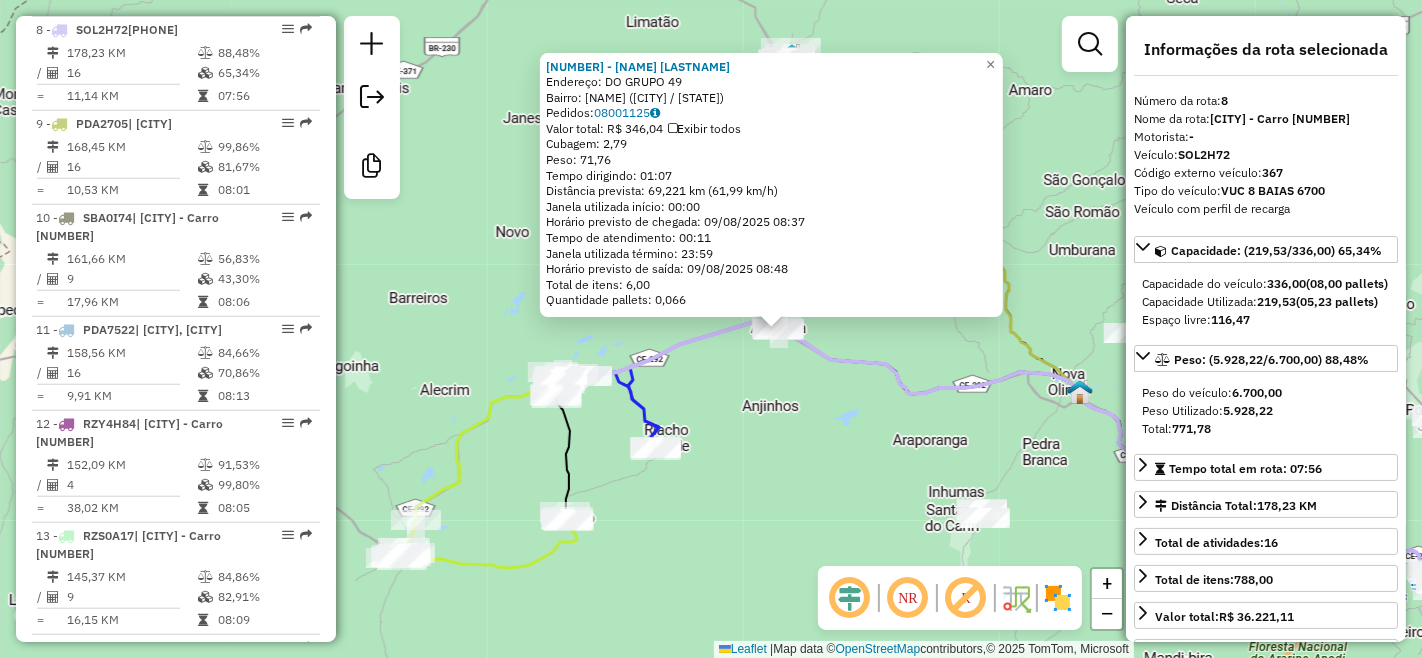 click on "[NUMBER] - [FIRST] [LAST]  Endereço:  DO GRUPO 49   Bairro: ARATAMA ([CITY] / CE)   Pedidos:  [PHONE]   Valor total: R$ 346,04   Exibir todos   Cubagem: 2,79  Peso: 71,76  Tempo dirigindo: 01:07   Distância prevista: 69,221 km (61,99 km/h)   Janela utilizada início: 00:00   Horário previsto de chegada: 09/08/2025 08:37   Tempo de atendimento: 00:11   Janela utilizada término: 23:59   Horário previsto de saída: 09/08/2025 08:48   Total de itens: 6,00   Quantidade pallets: 0,066  × Janela de atendimento Grade de atendimento Capacidade Transportadoras Veículos Cliente Pedidos  Rotas Selecione os dias de semana para filtrar as janelas de atendimento  Seg   Ter   Qua   Qui   Sex   Sáb   Dom  Informe o período da janela de atendimento: De: Até:  Filtrar exatamente a janela do cliente  Considerar janela de atendimento padrão  Selecione os dias de semana para filtrar as grades de atendimento  Seg   Ter   Qua   Qui   Sex   Sáb   Dom   Considerar clientes sem dia de atendimento cadastrado  Peso mínimo:  +" 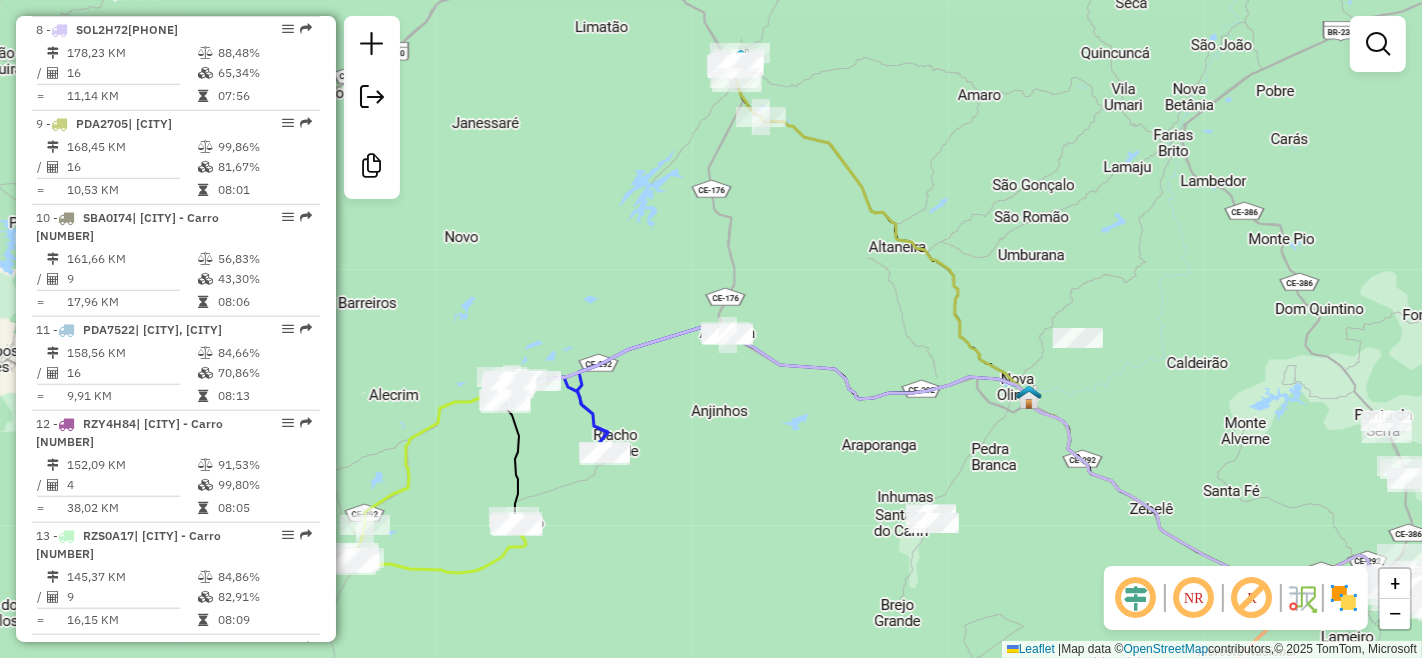 drag, startPoint x: 854, startPoint y: 405, endPoint x: 803, endPoint y: 410, distance: 51.24451 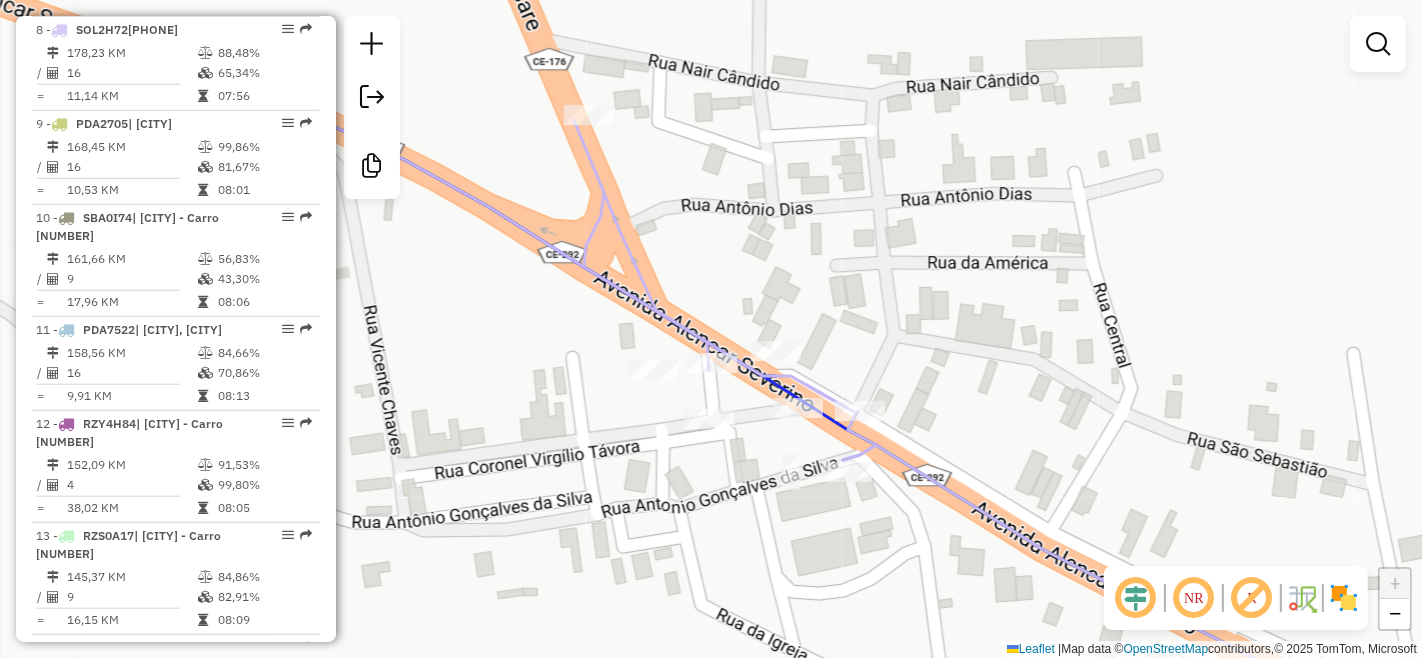 drag, startPoint x: 563, startPoint y: 372, endPoint x: 566, endPoint y: 460, distance: 88.051125 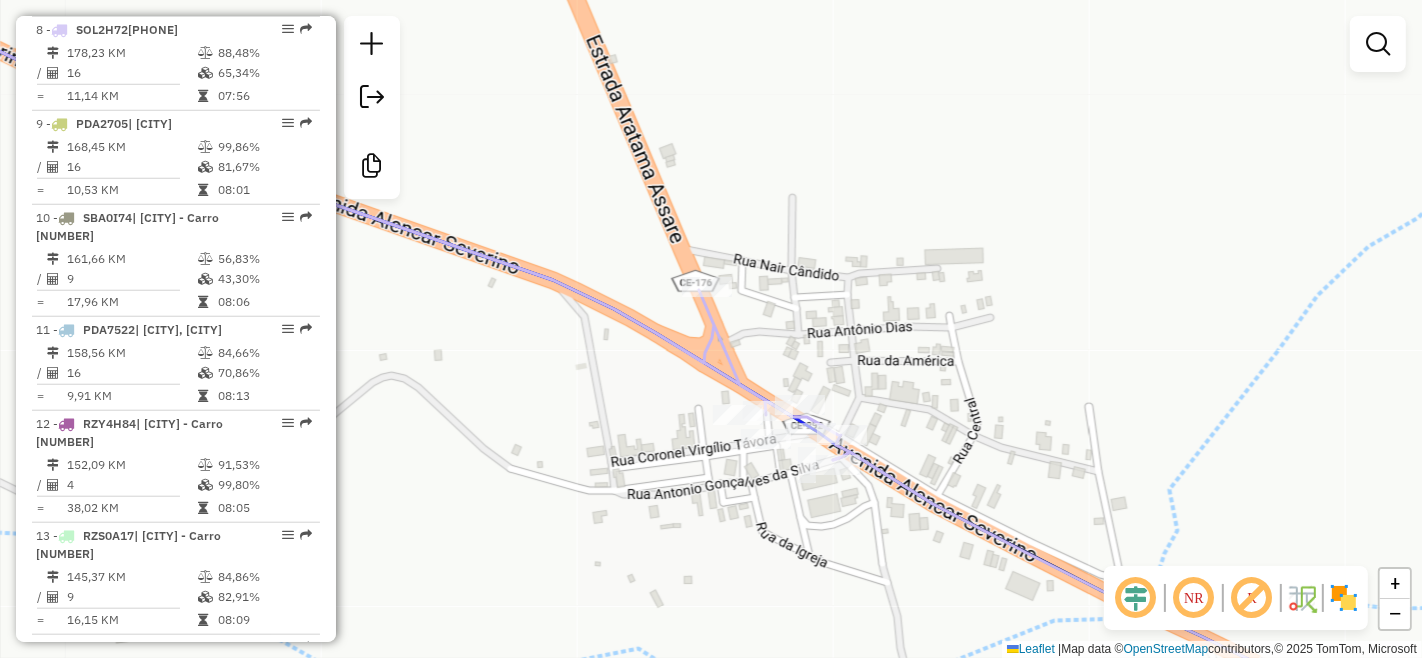 click on "Janela de atendimento Grade de atendimento Capacidade Transportadoras Veículos Cliente Pedidos  Rotas Selecione os dias de semana para filtrar as janelas de atendimento  Seg   Ter   Qua   Qui   Sex   Sáb   Dom  Informe o período da janela de atendimento: De: Até:  Filtrar exatamente a janela do cliente  Considerar janela de atendimento padrão  Selecione os dias de semana para filtrar as grades de atendimento  Seg   Ter   Qua   Qui   Sex   Sáb   Dom   Considerar clientes sem dia de atendimento cadastrado  Clientes fora do dia de atendimento selecionado Filtrar as atividades entre os valores definidos abaixo:  Peso mínimo:   Peso máximo:   Cubagem mínima:   Cubagem máxima:   De:   Até:  Filtrar as atividades entre o tempo de atendimento definido abaixo:  De:   Até:   Considerar capacidade total dos clientes não roteirizados Transportadora: Selecione um ou mais itens Tipo de veículo: Selecione um ou mais itens Veículo: Selecione um ou mais itens Motorista: Selecione um ou mais itens Nome: Rótulo:" 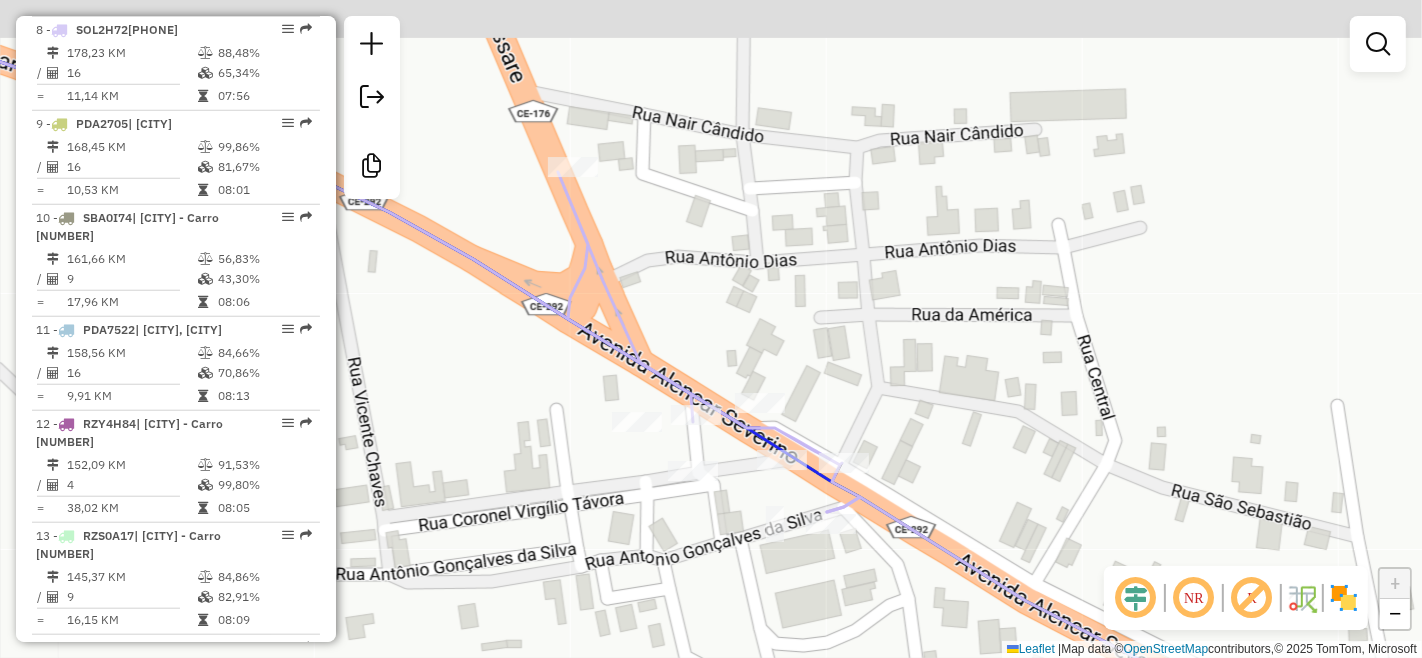 drag, startPoint x: 931, startPoint y: 342, endPoint x: 872, endPoint y: 400, distance: 82.73451 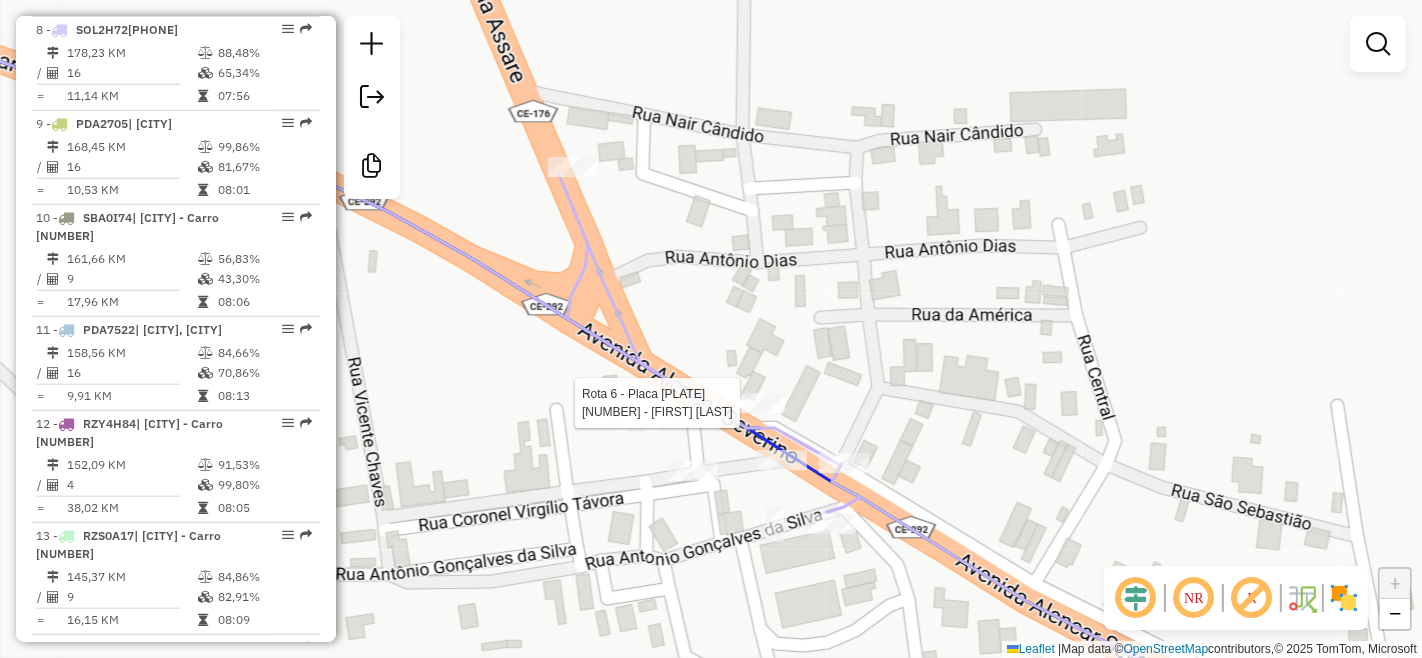 select on "**********" 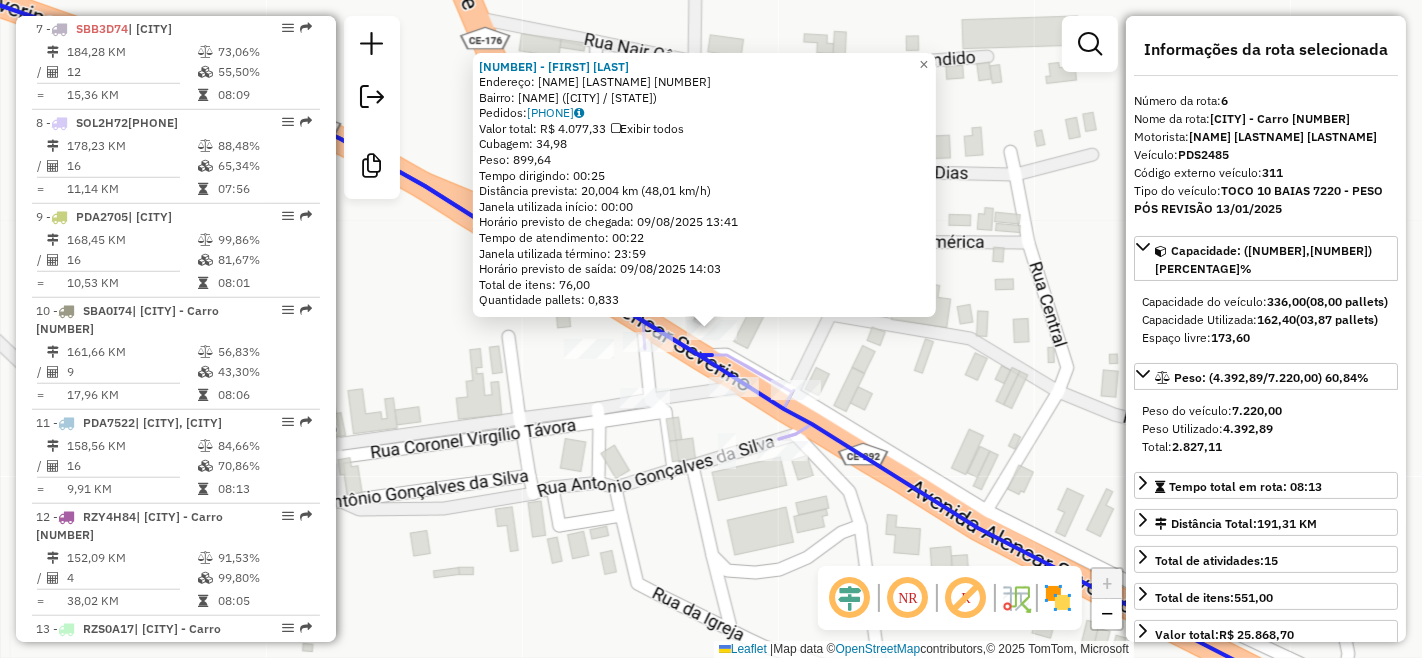 scroll, scrollTop: 1275, scrollLeft: 0, axis: vertical 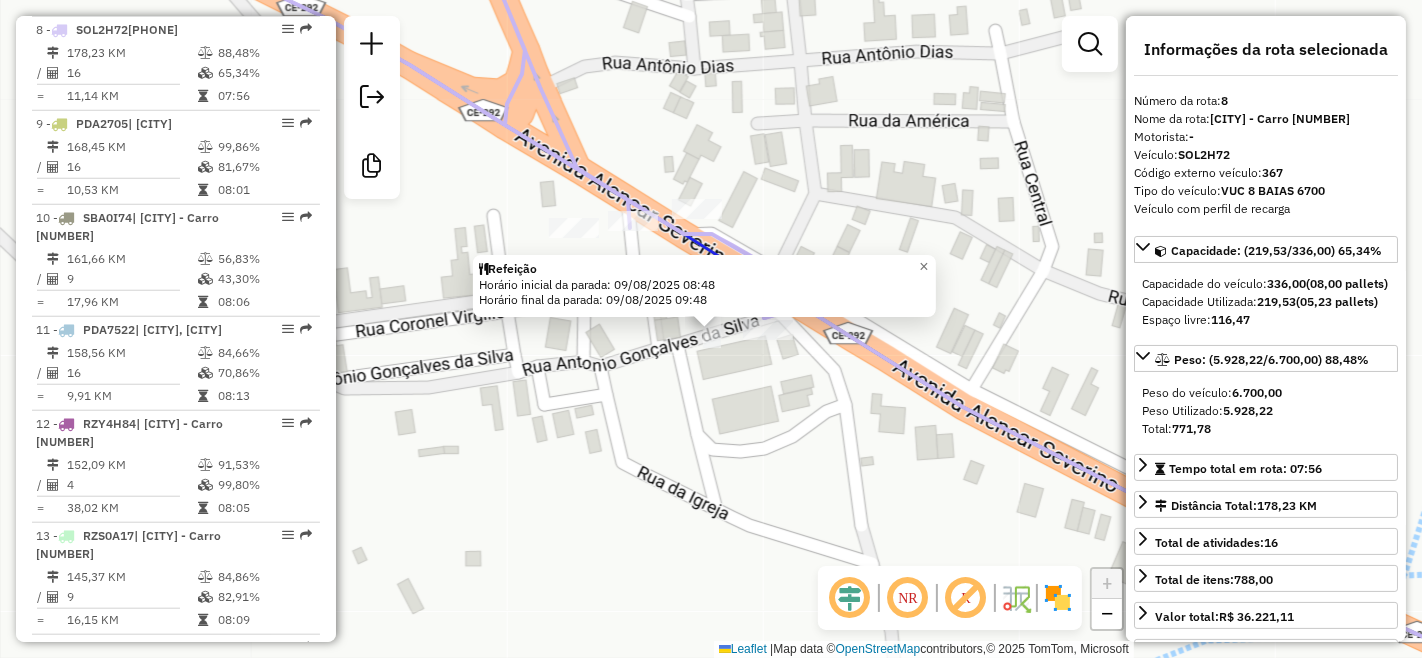 click on "Refeição  Horário inicial da parada: 09/08/2025 08:48   Horário final da parada: 09/08/2025 09:48  × Janela de atendimento Grade de atendimento Capacidade Transportadoras Veículos Cliente Pedidos  Rotas Selecione os dias de semana para filtrar as janelas de atendimento  Seg   Ter   Qua   Qui   Sex   Sáb   Dom  Informe o período da janela de atendimento: De: Até:  Filtrar exatamente a janela do cliente  Considerar janela de atendimento padrão  Selecione os dias de semana para filtrar as grades de atendimento  Seg   Ter   Qua   Qui   Sex   Sáb   Dom   Considerar clientes sem dia de atendimento cadastrado  Clientes fora do dia de atendimento selecionado Filtrar as atividades entre os valores definidos abaixo:  Peso mínimo:   Peso máximo:   Cubagem mínima:   Cubagem máxima:   De:   Até:  Filtrar as atividades entre o tempo de atendimento definido abaixo:  De:   Até:   Considerar capacidade total dos clientes não roteirizados Transportadora: Selecione um ou mais itens Tipo de veículo: Veículo:" 